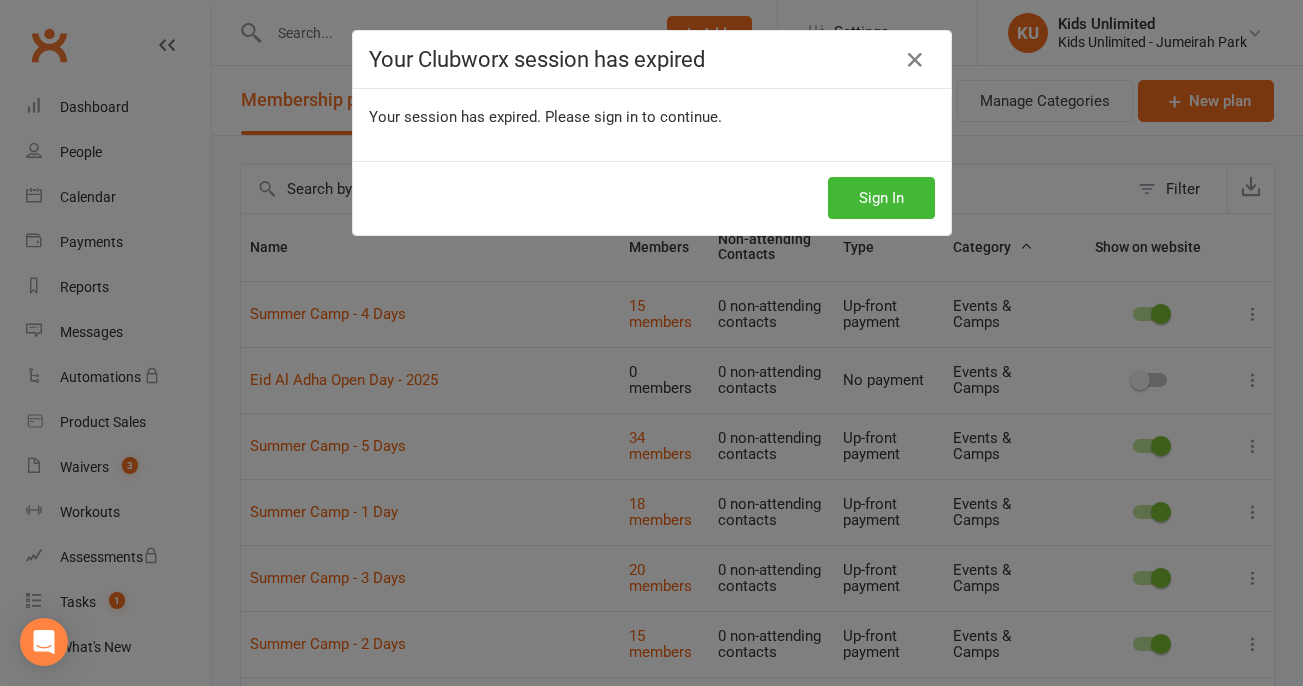 select on "100" 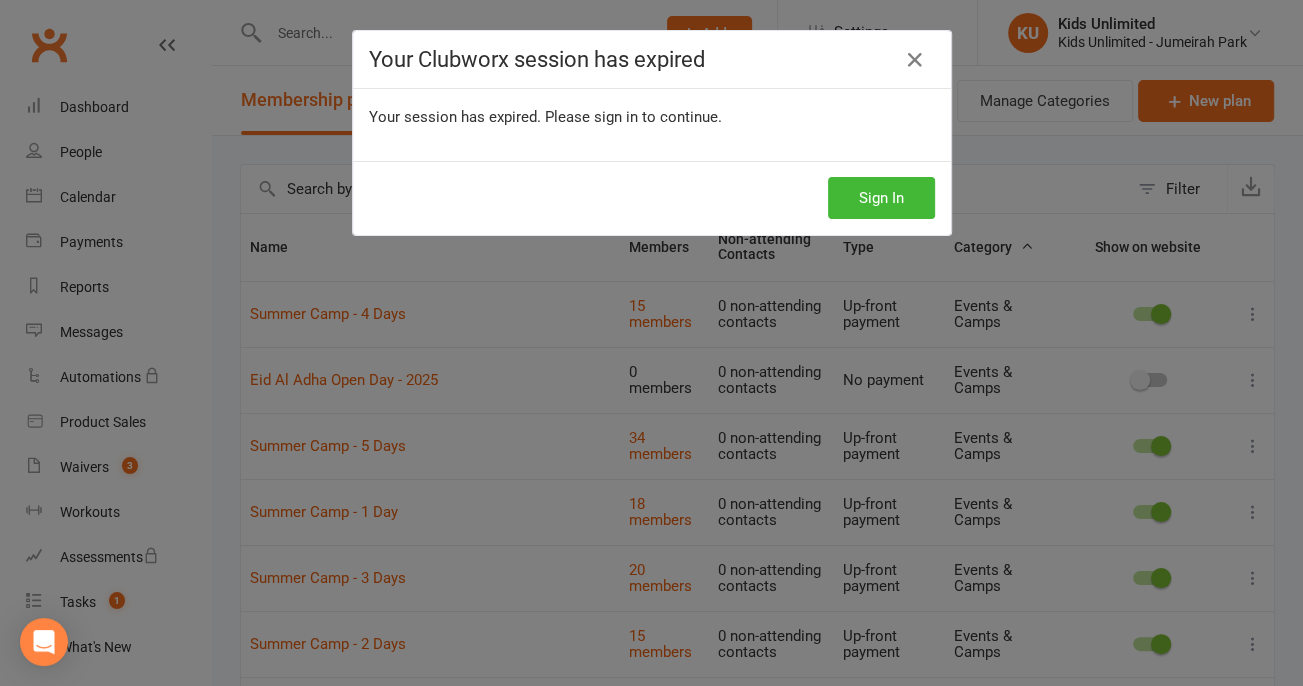 scroll, scrollTop: 0, scrollLeft: 0, axis: both 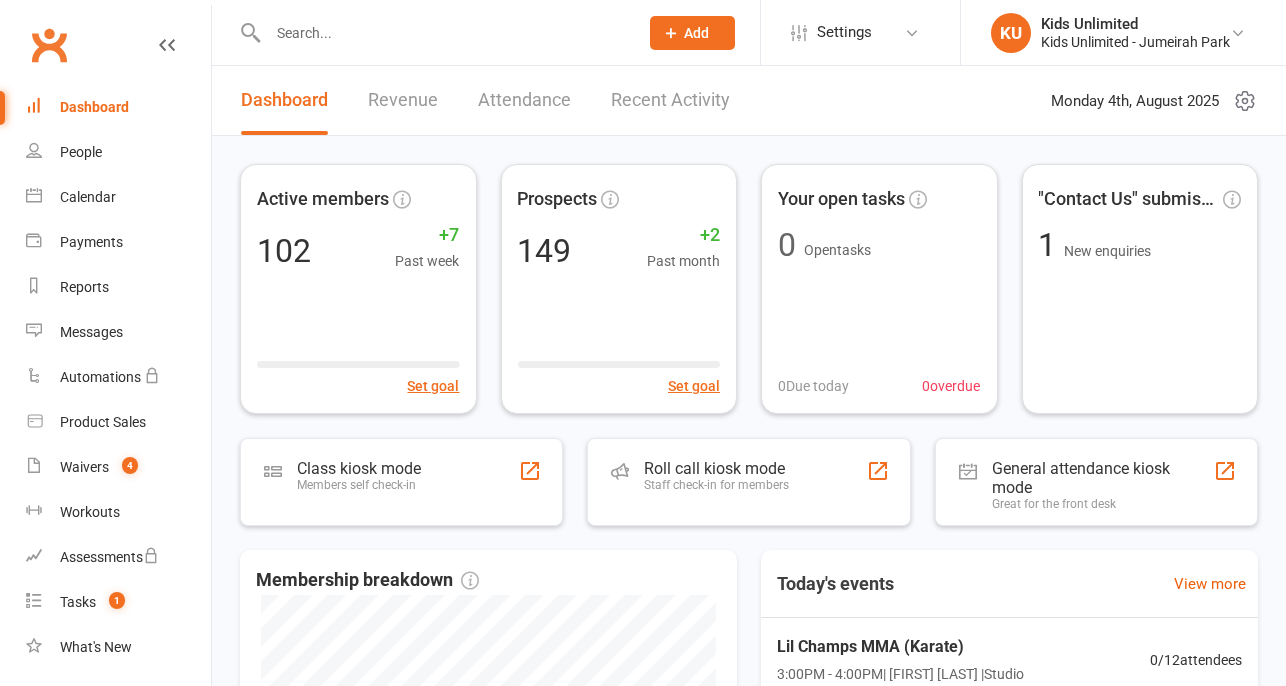 click on "Revenue" at bounding box center [403, 100] 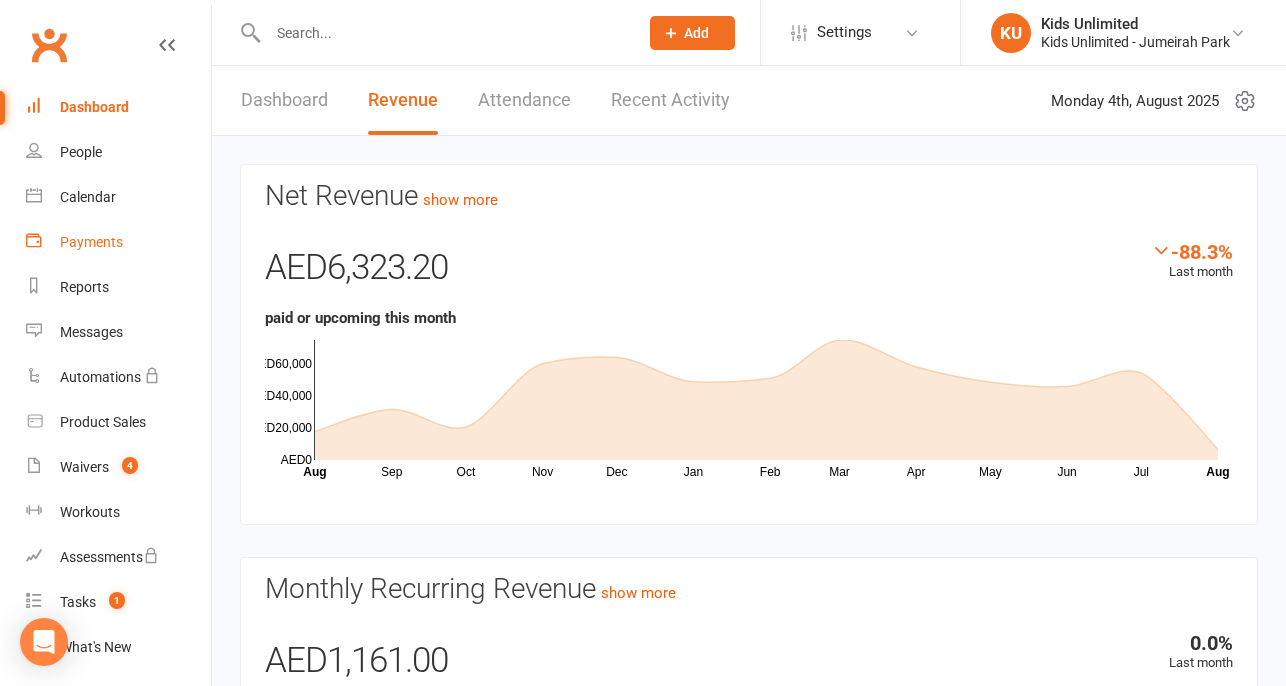 click on "Payments" at bounding box center [91, 242] 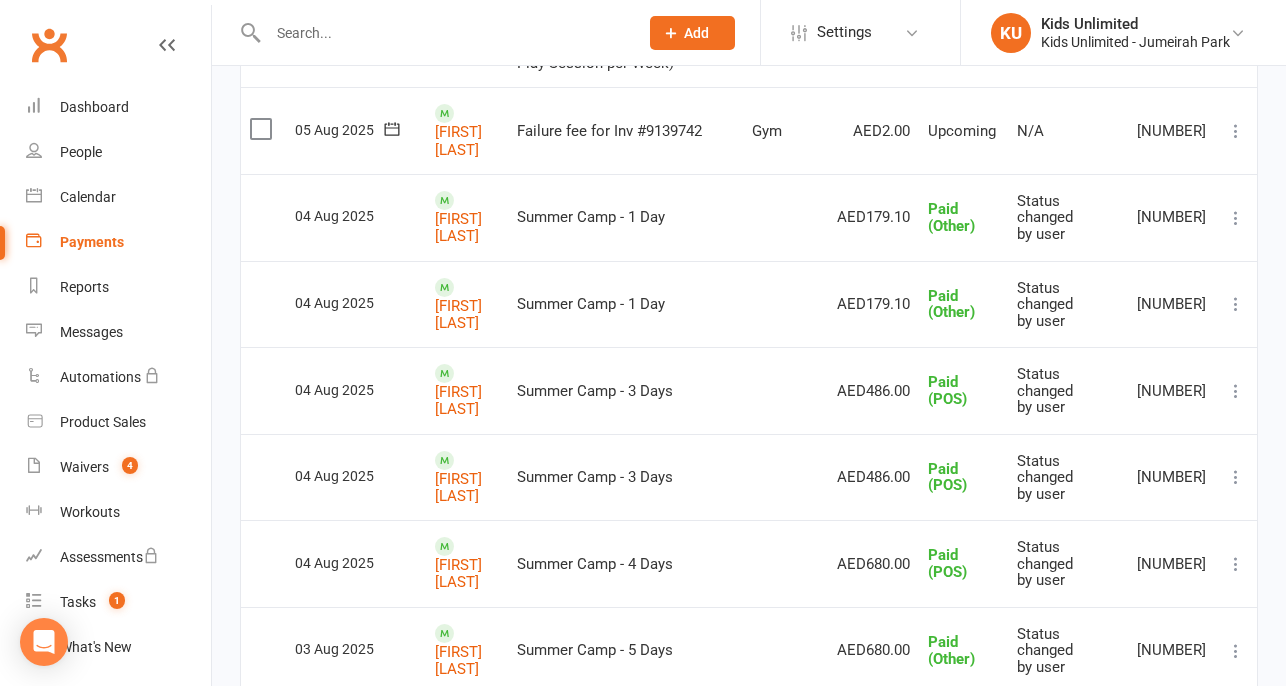 scroll, scrollTop: 0, scrollLeft: 0, axis: both 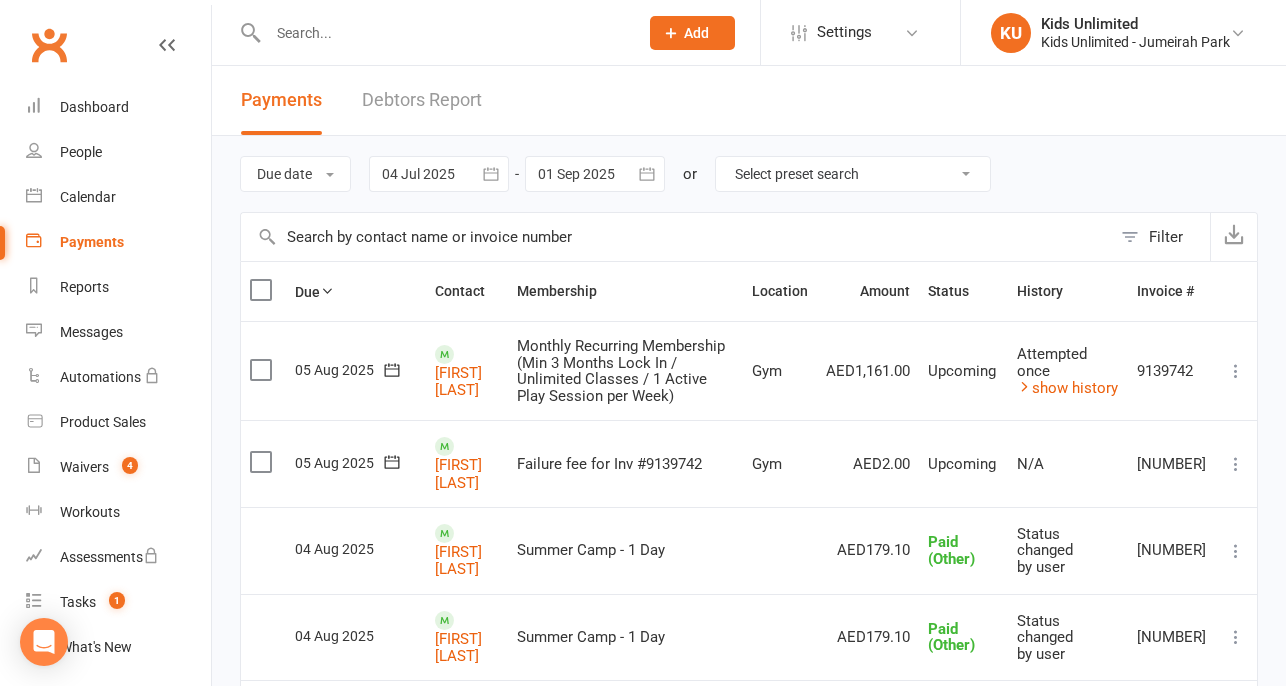 click 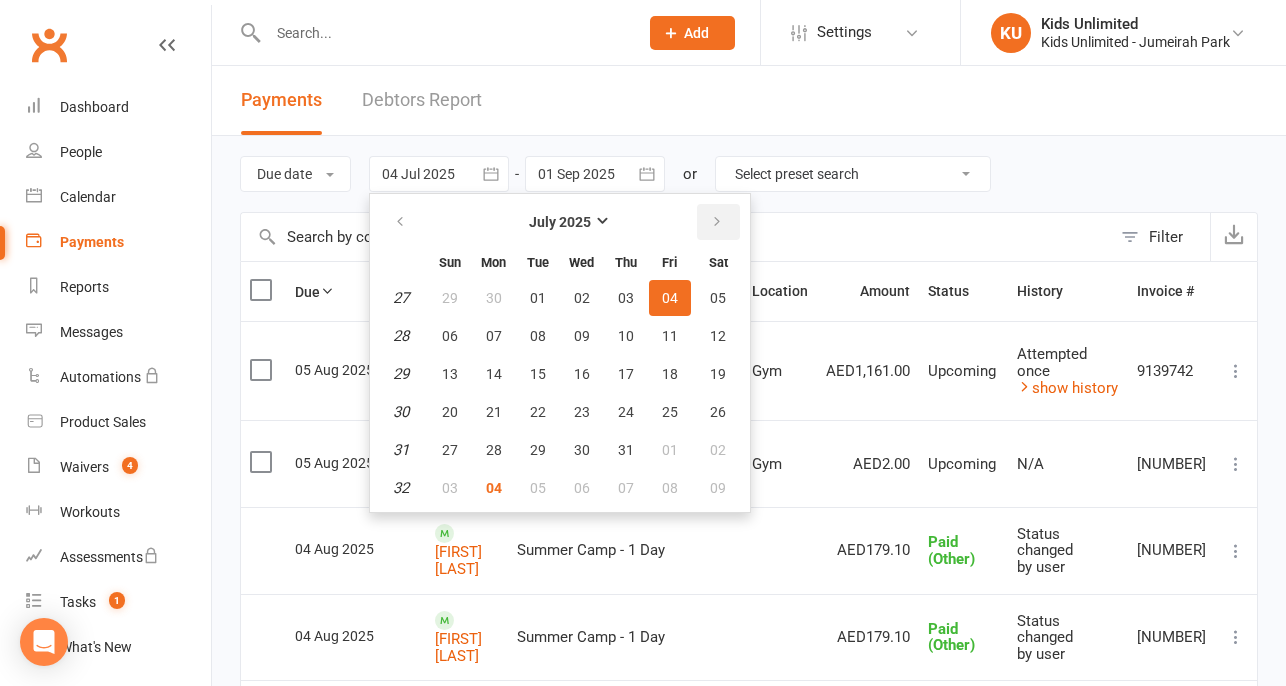 click at bounding box center [718, 222] 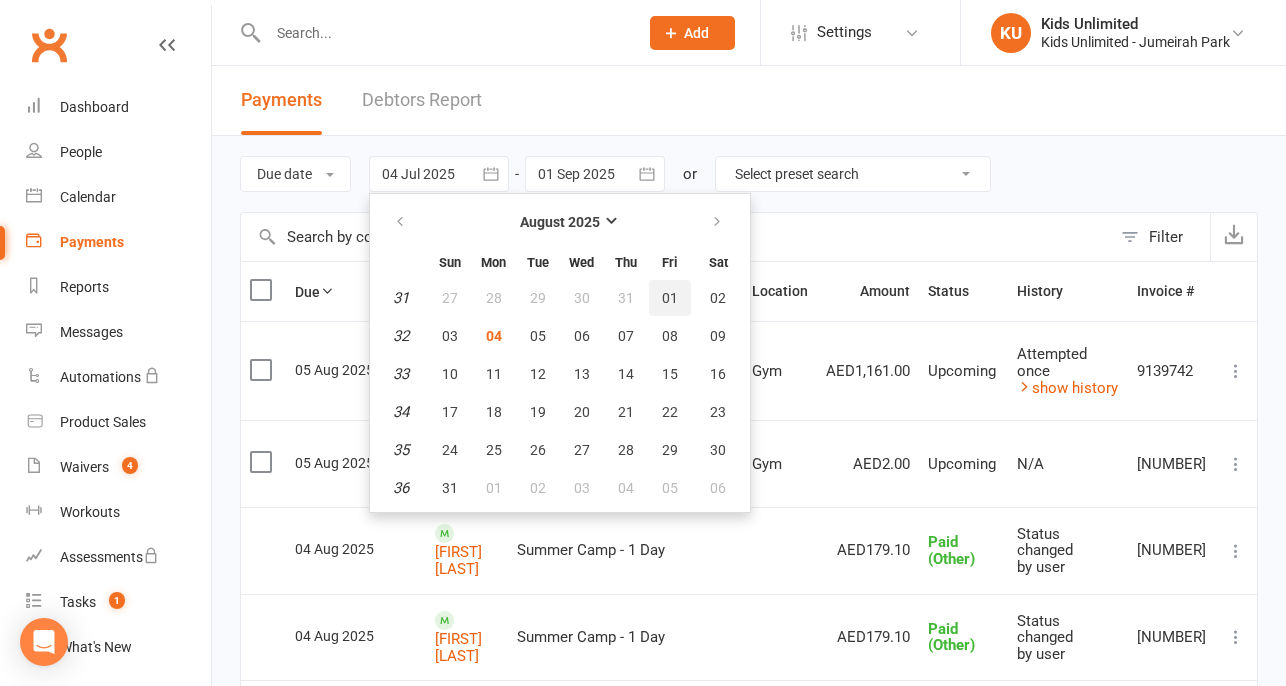 click on "01" at bounding box center (670, 298) 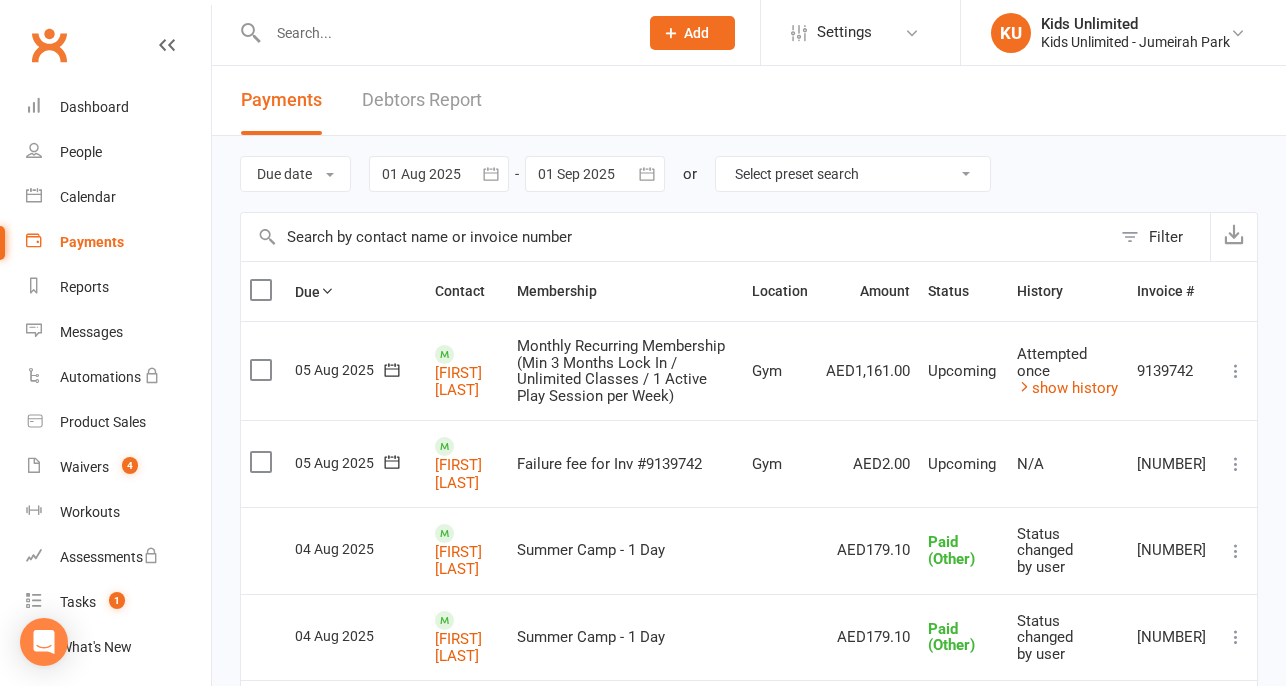 click at bounding box center (595, 174) 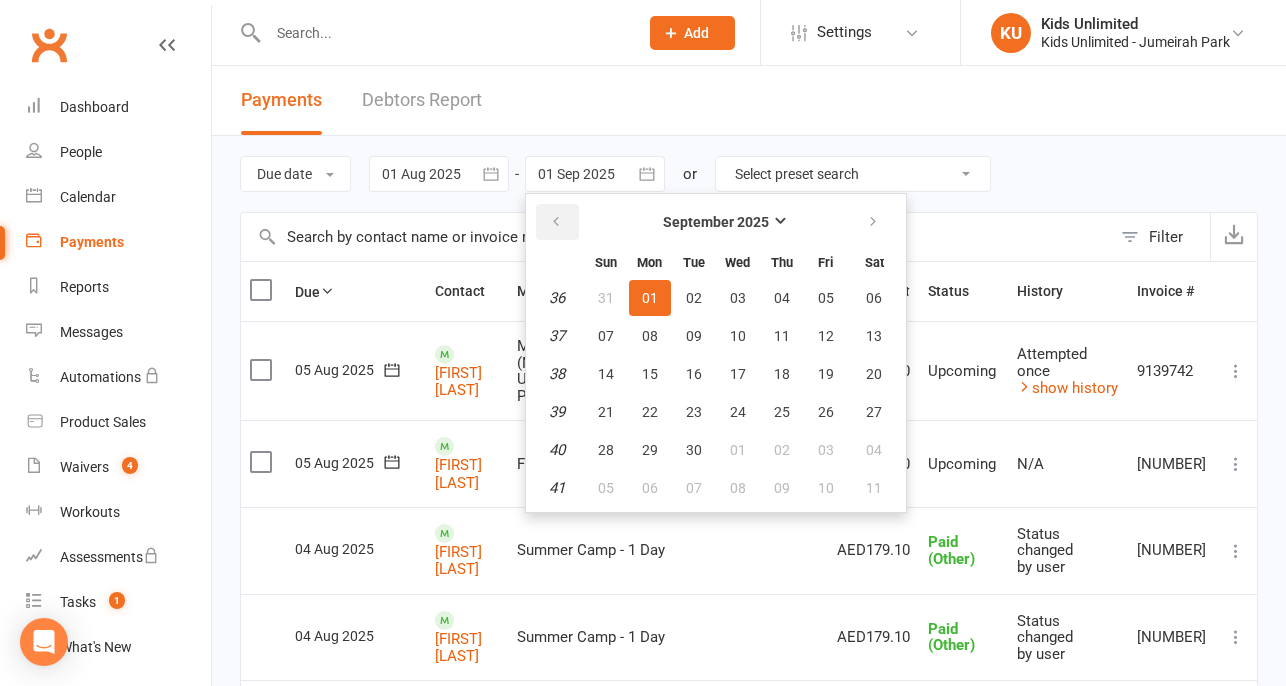 click at bounding box center (557, 222) 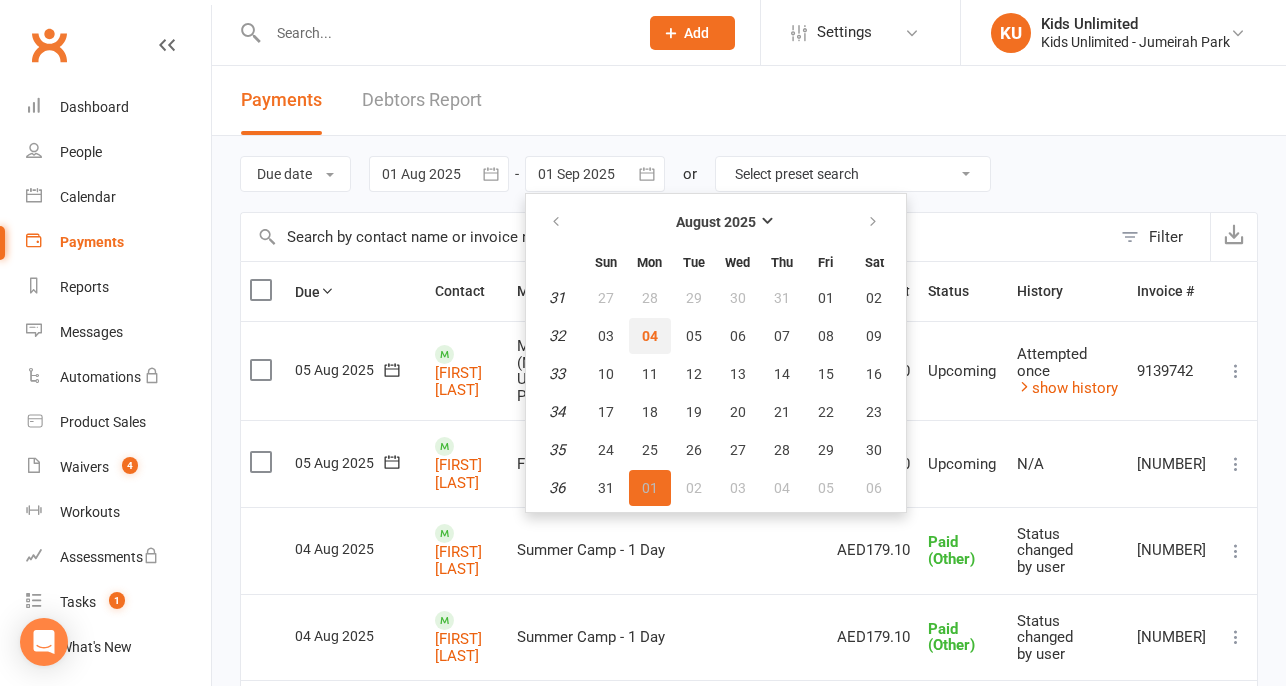 click on "04" at bounding box center [650, 336] 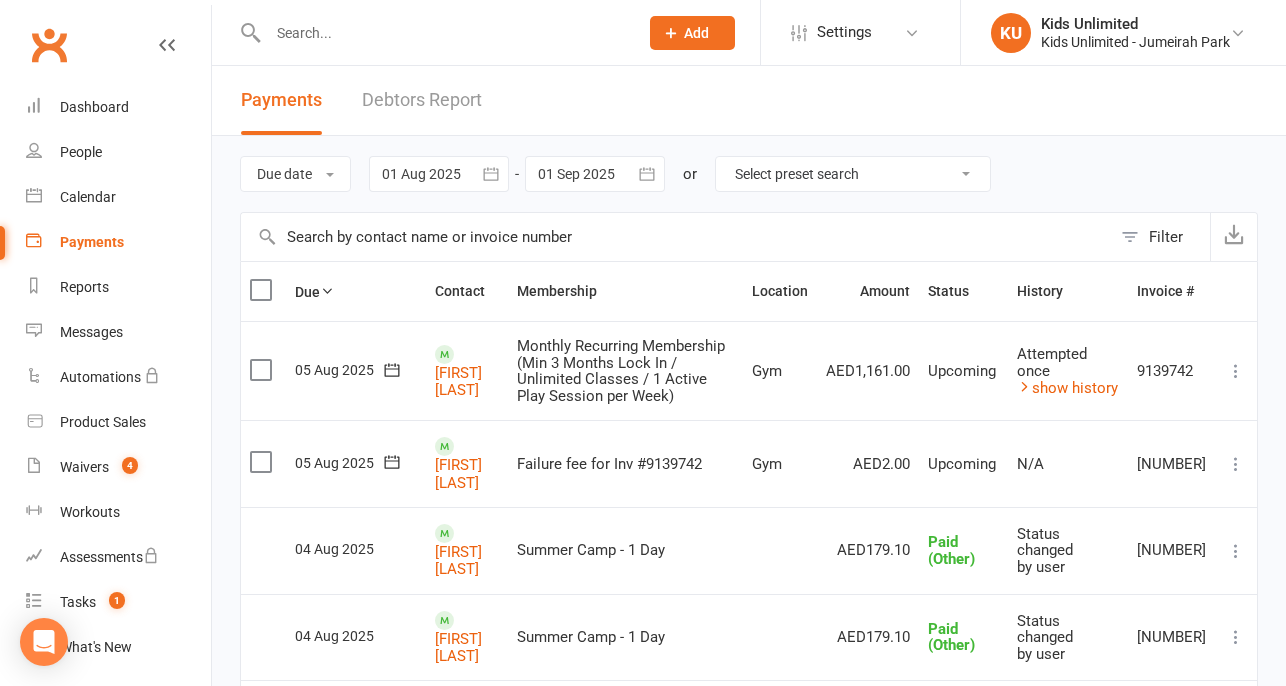 type on "04 Aug 2025" 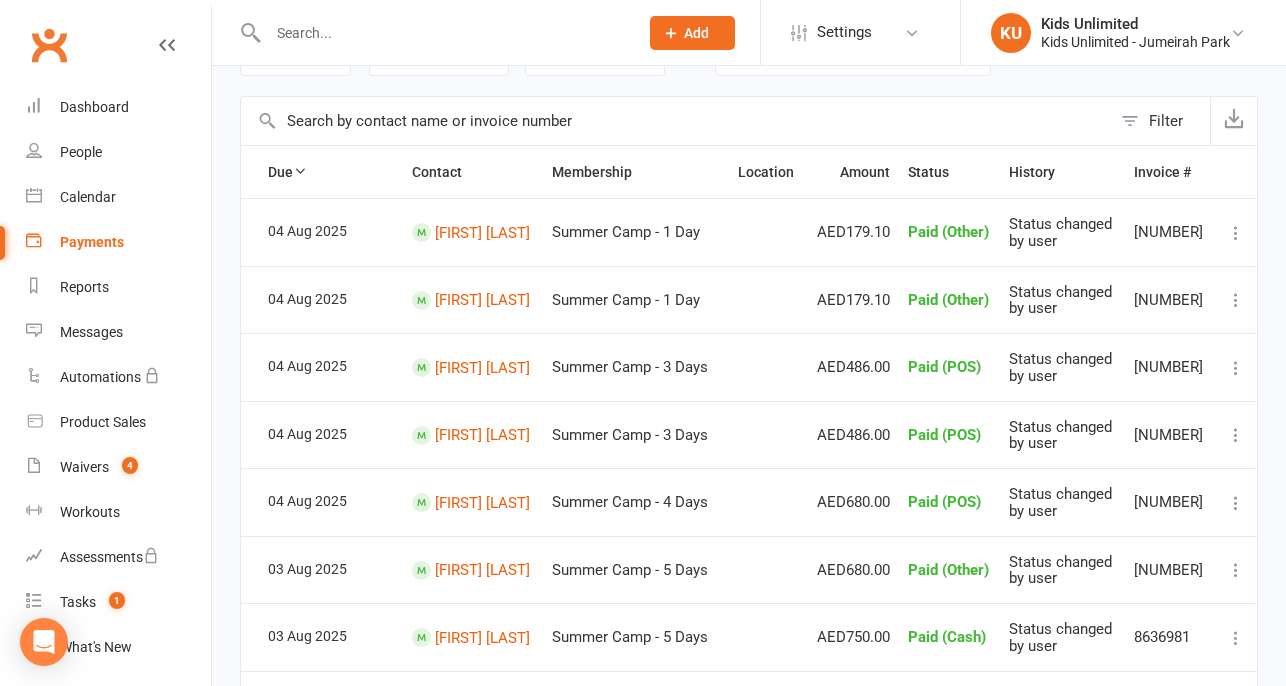 scroll, scrollTop: 0, scrollLeft: 0, axis: both 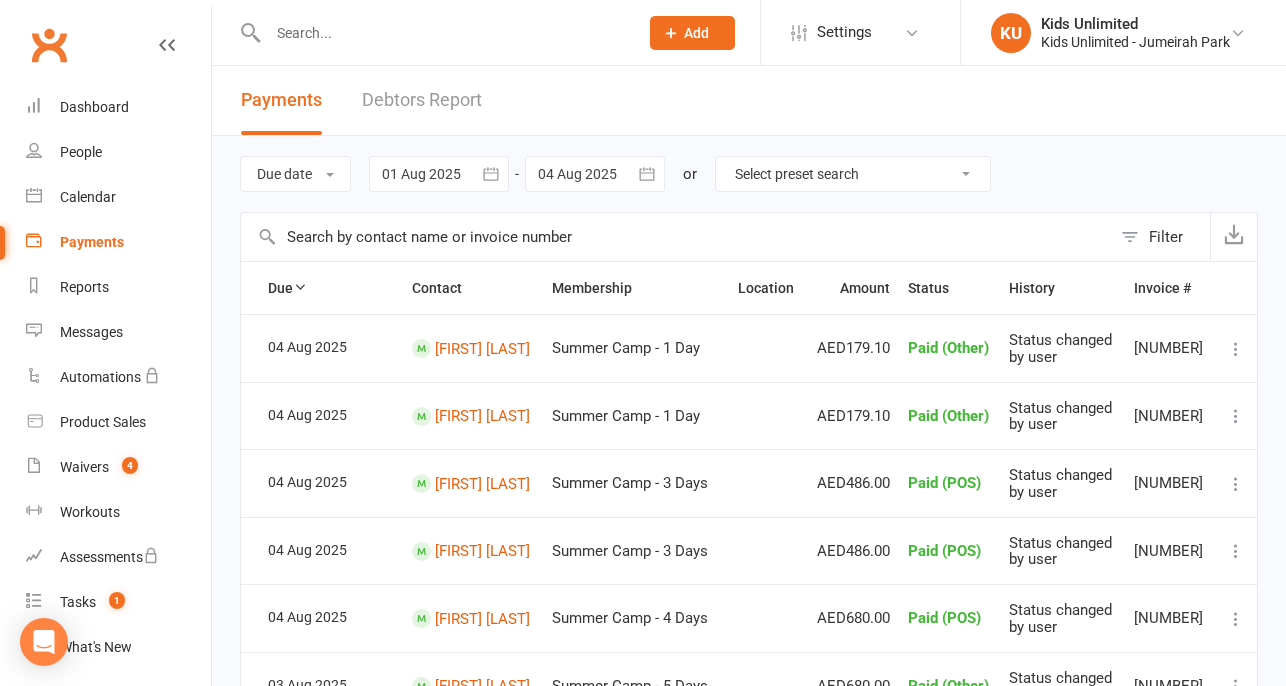 click on "Debtors Report" at bounding box center [422, 100] 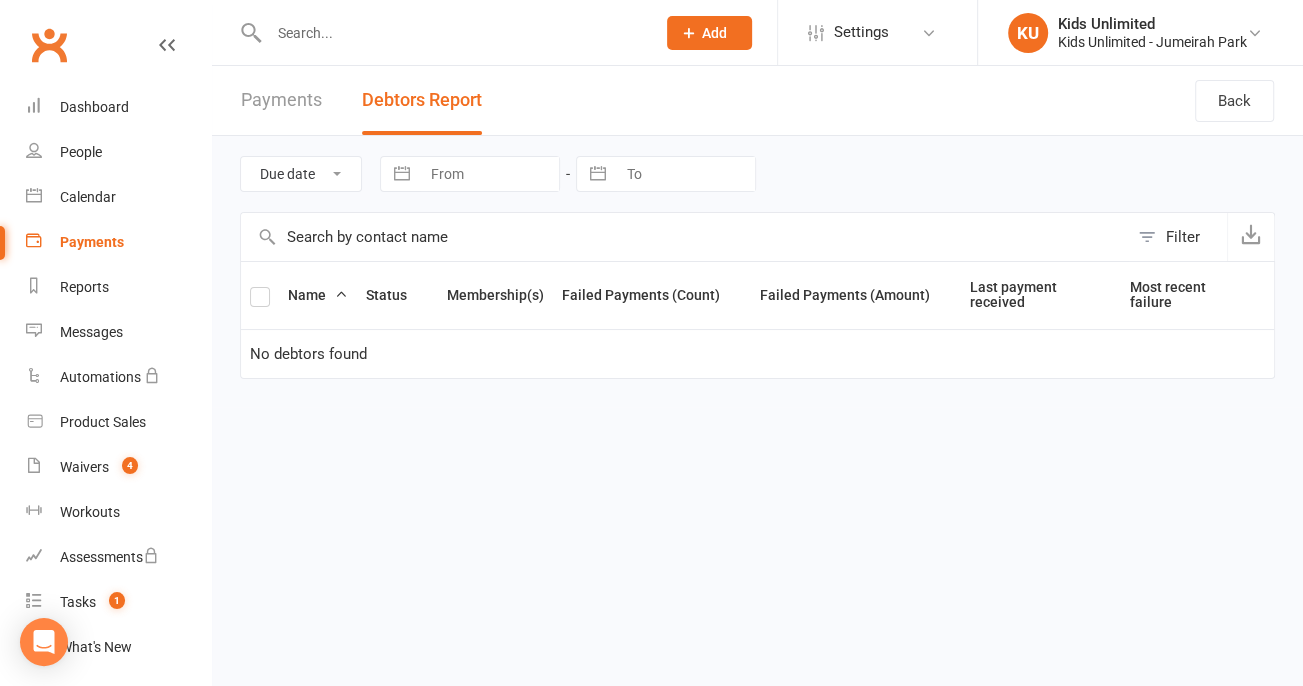 click on "Due date Date failed" at bounding box center (301, 174) 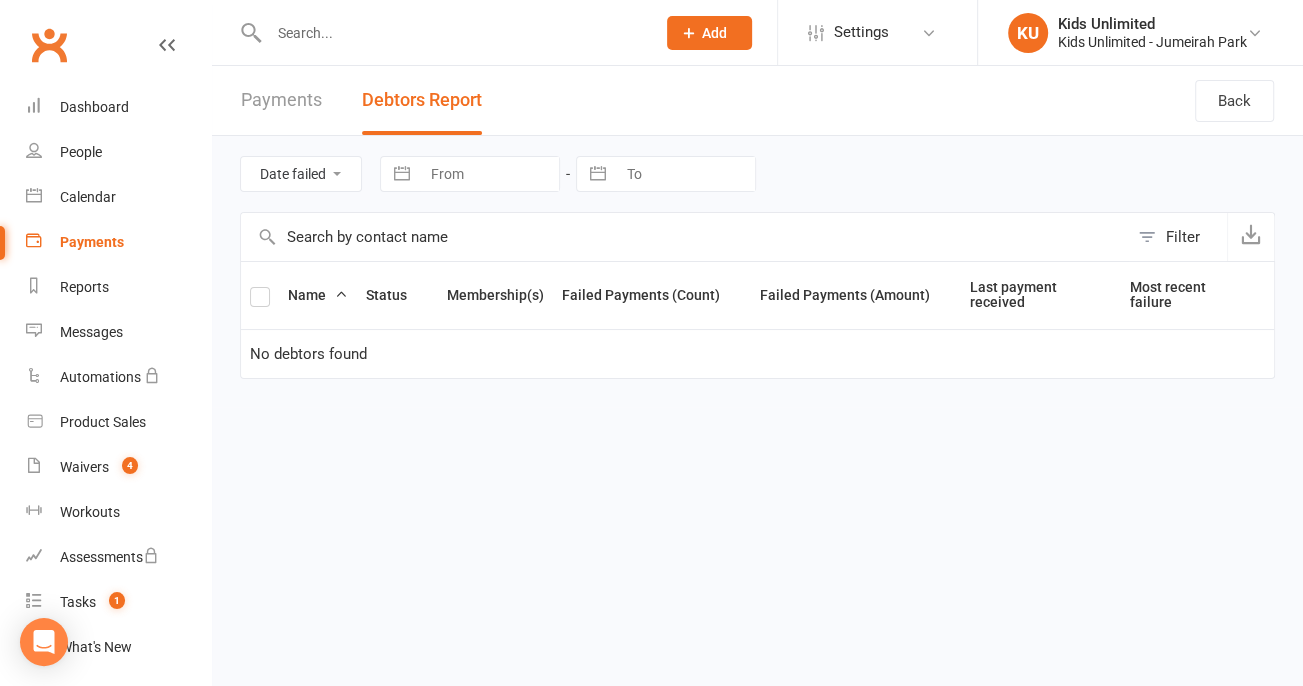 click on "Due date Date failed" at bounding box center [301, 174] 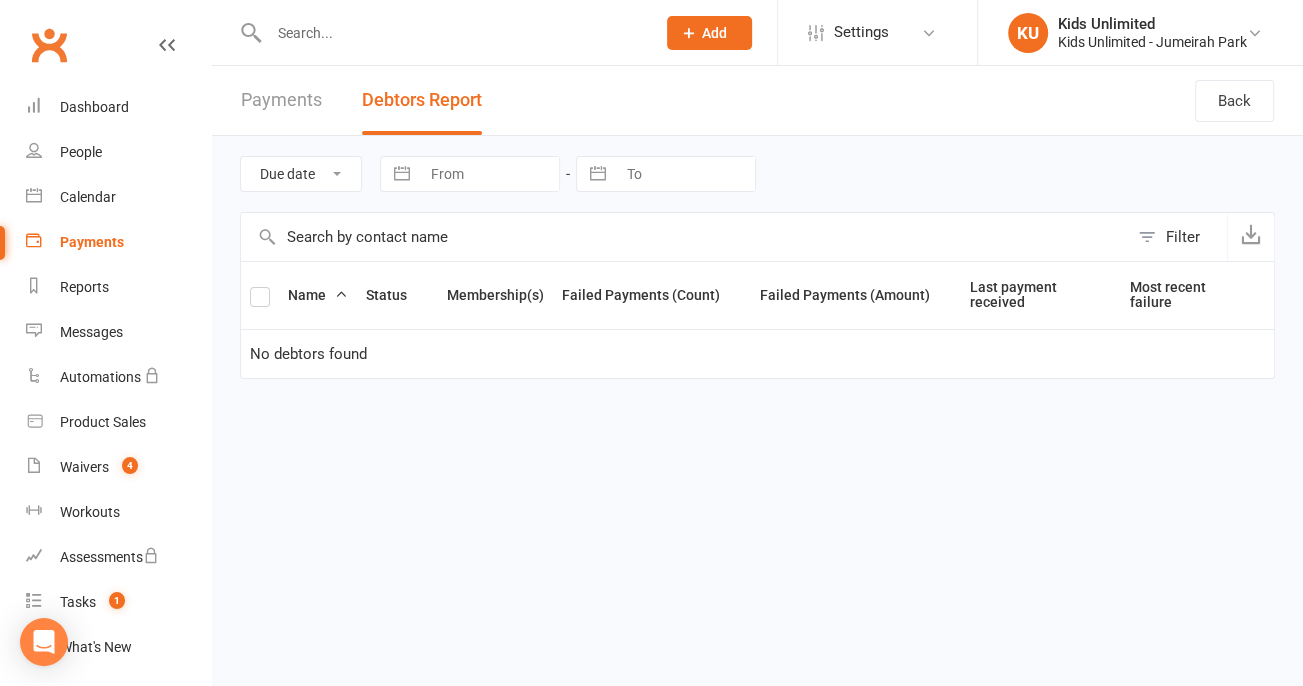 click on "Due date Date failed" at bounding box center (301, 174) 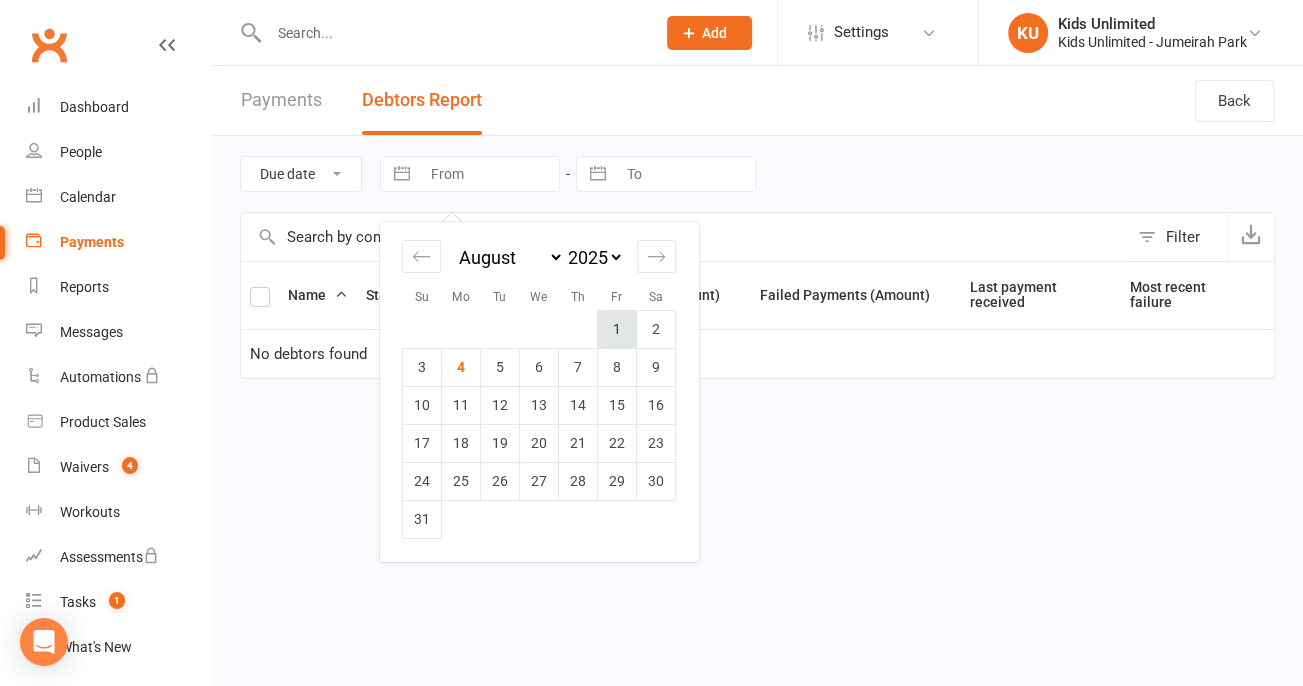 click on "1" at bounding box center (617, 329) 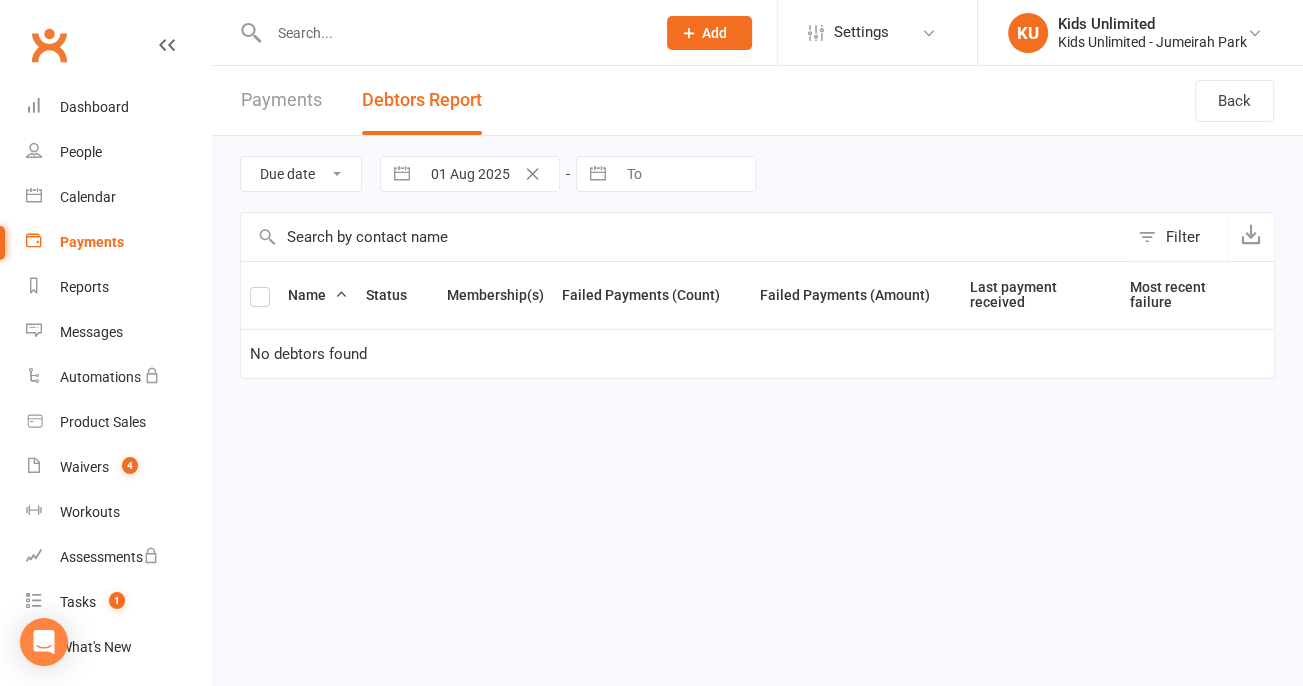 type on "01 Aug 2025" 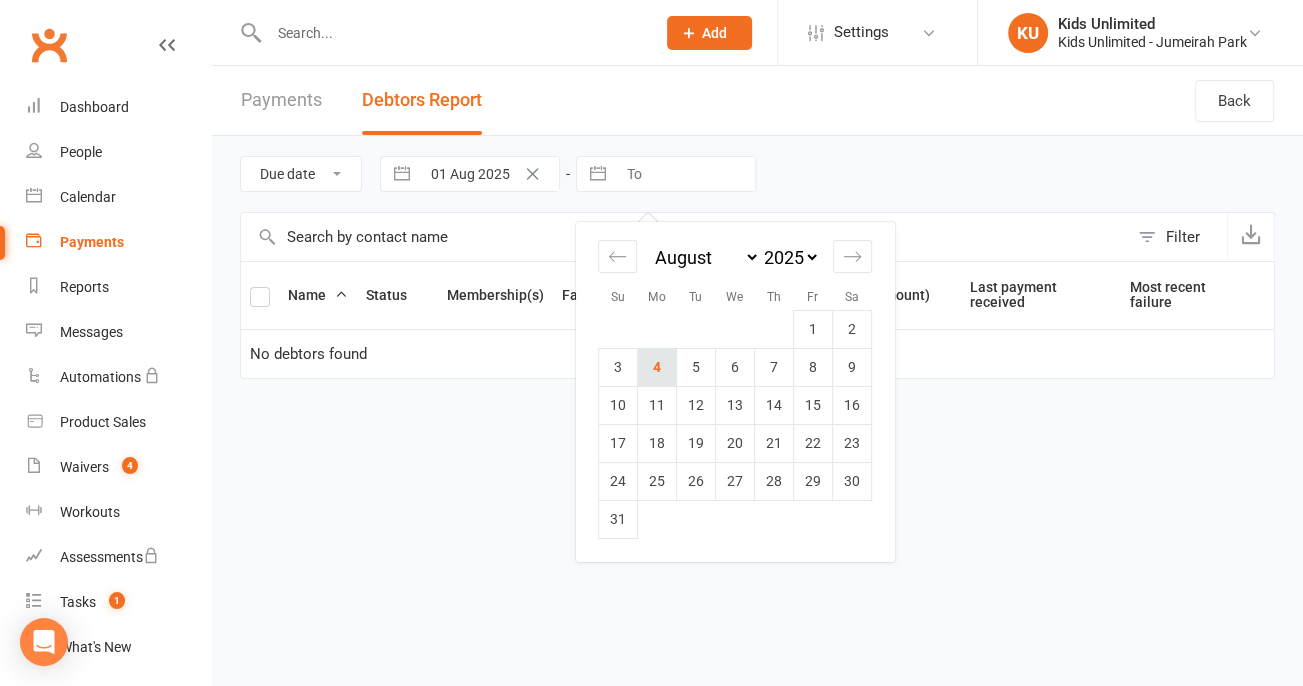 click on "4" at bounding box center [657, 367] 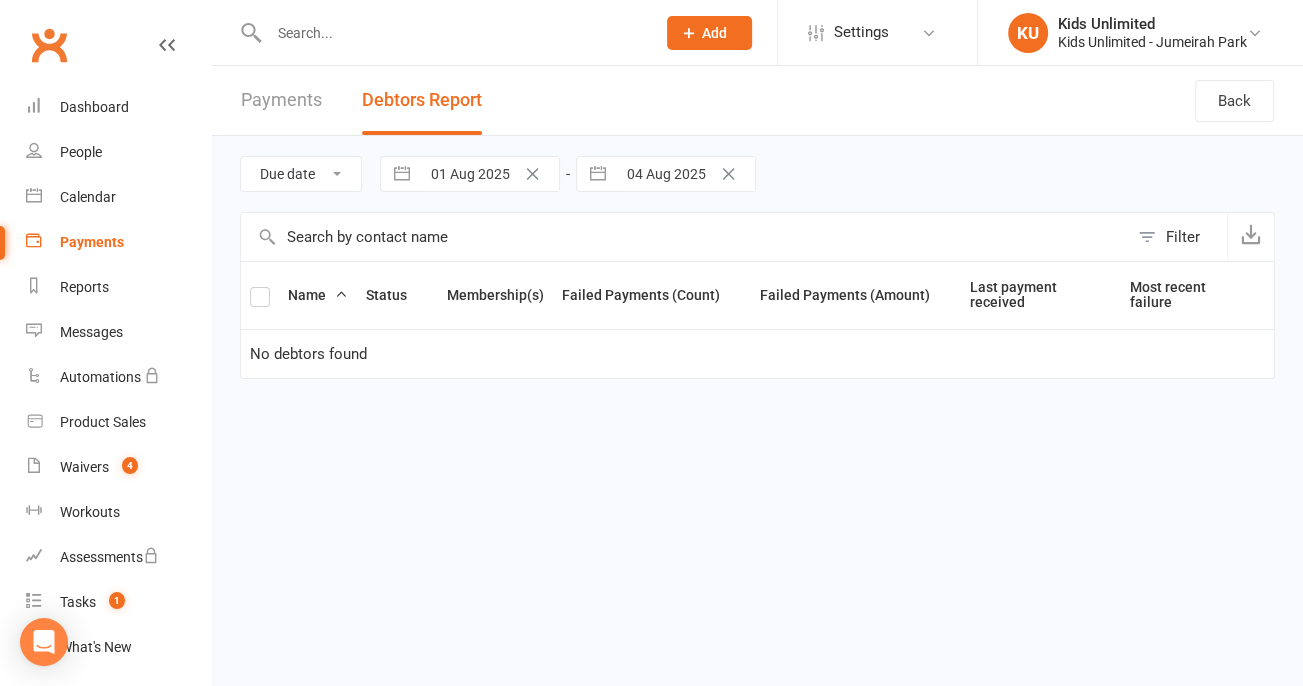 click on "Due date Date failed" at bounding box center [301, 174] 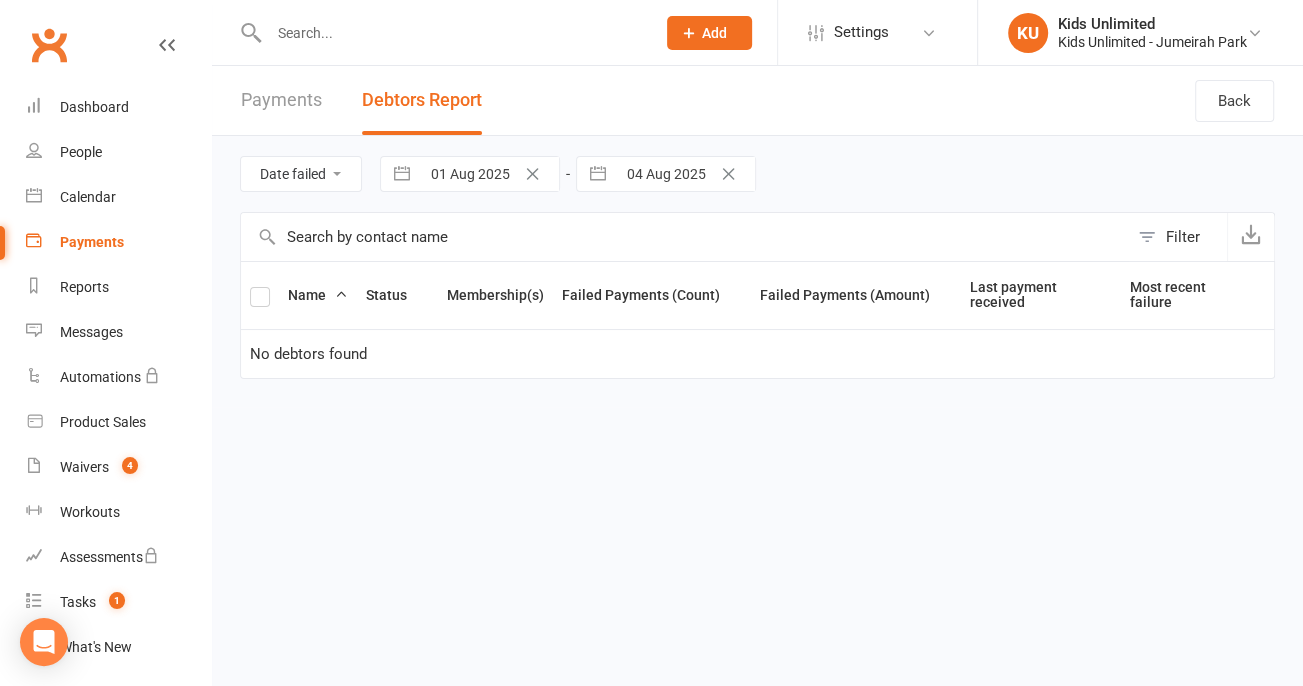 click on "Due date Date failed" at bounding box center [301, 174] 